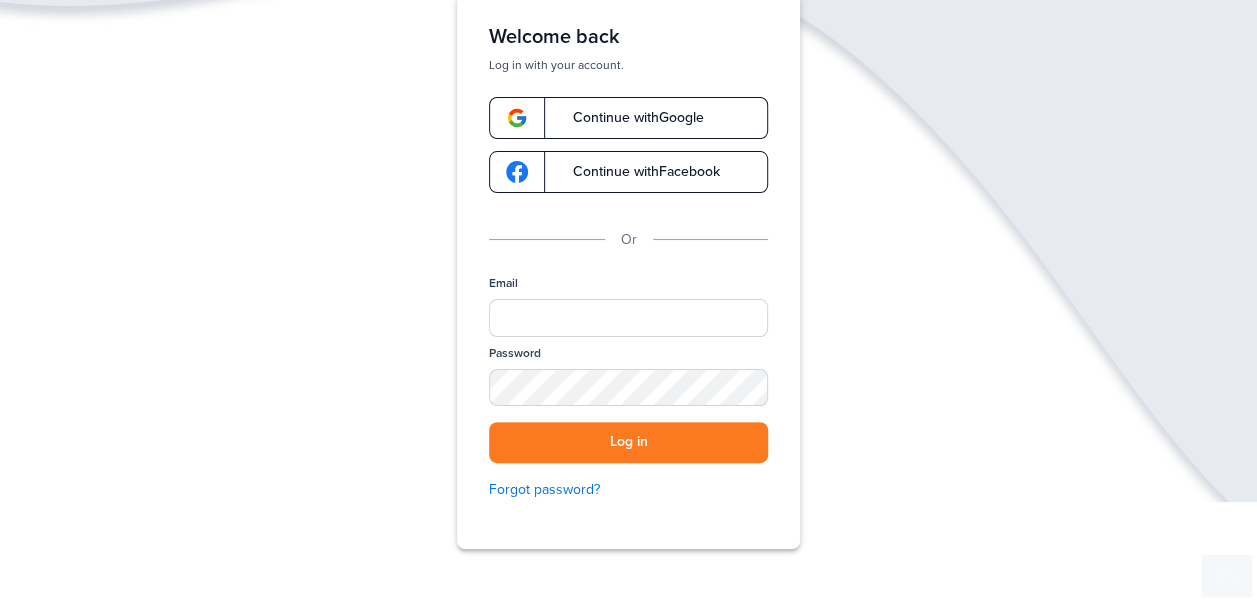 scroll, scrollTop: 300, scrollLeft: 0, axis: vertical 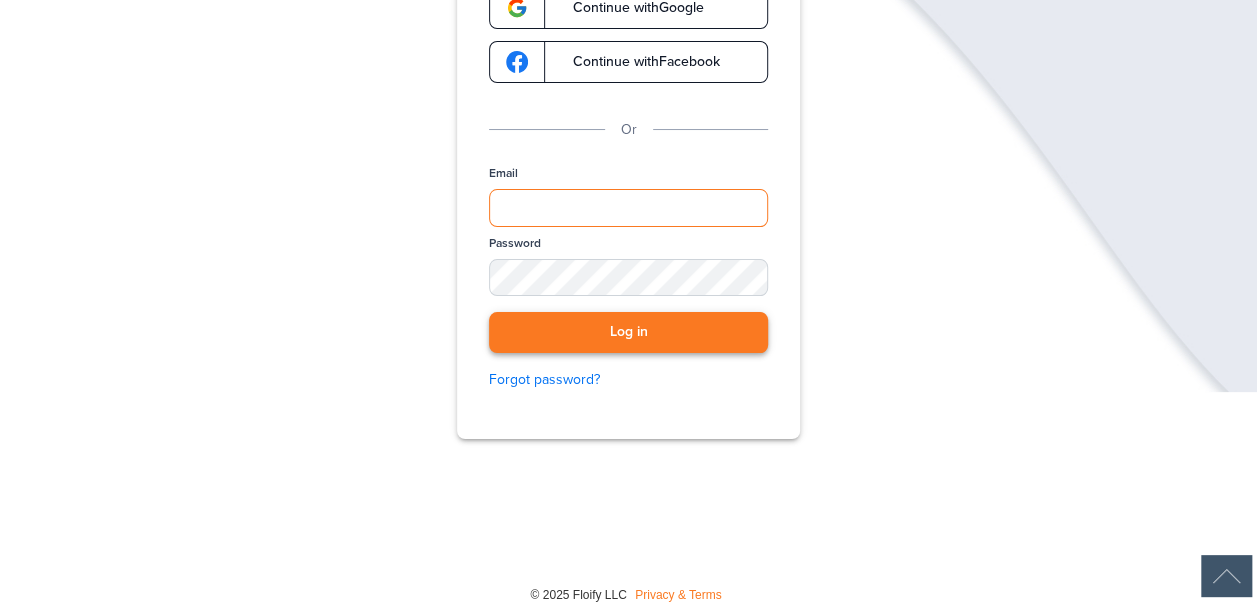 type on "**********" 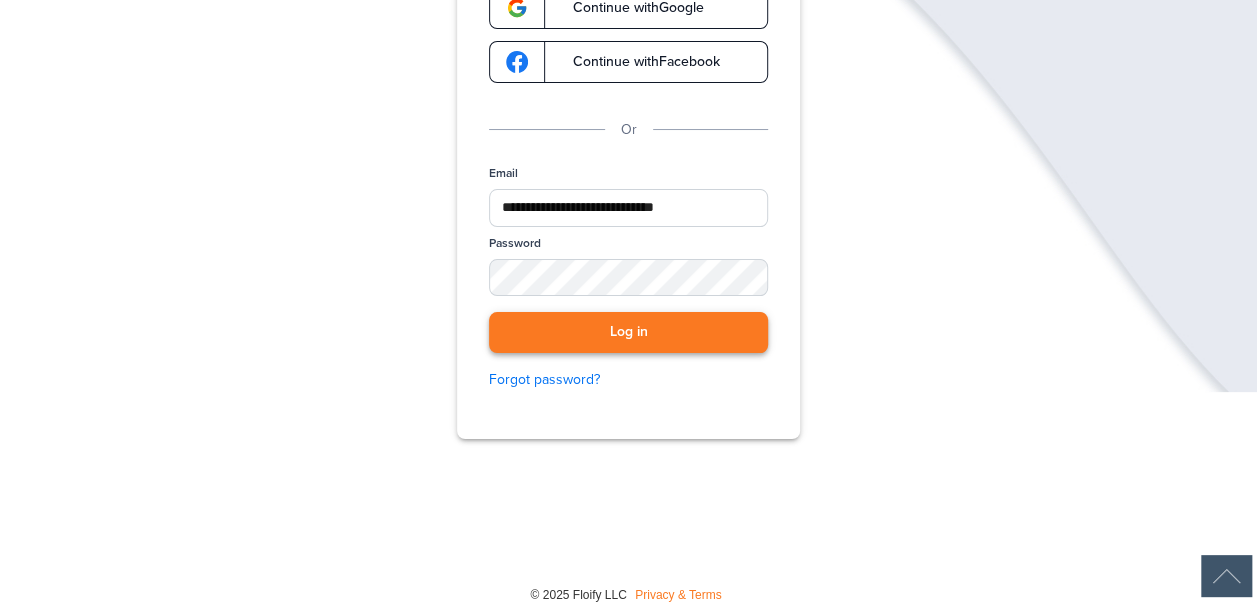 click on "Log in" at bounding box center (628, 332) 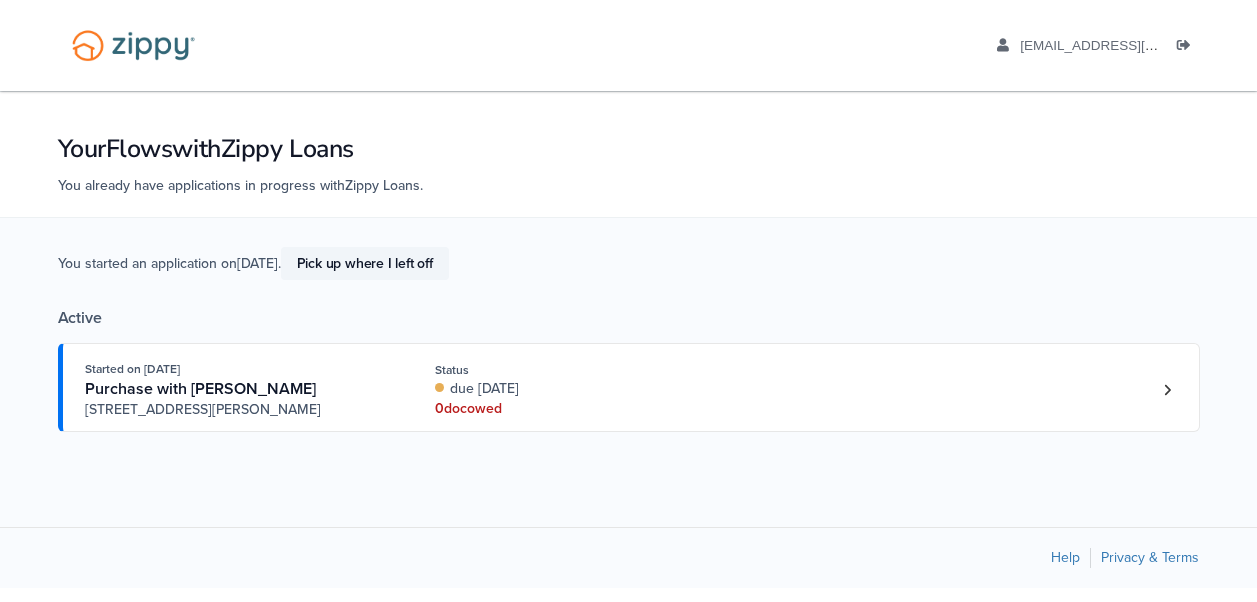 scroll, scrollTop: 0, scrollLeft: 0, axis: both 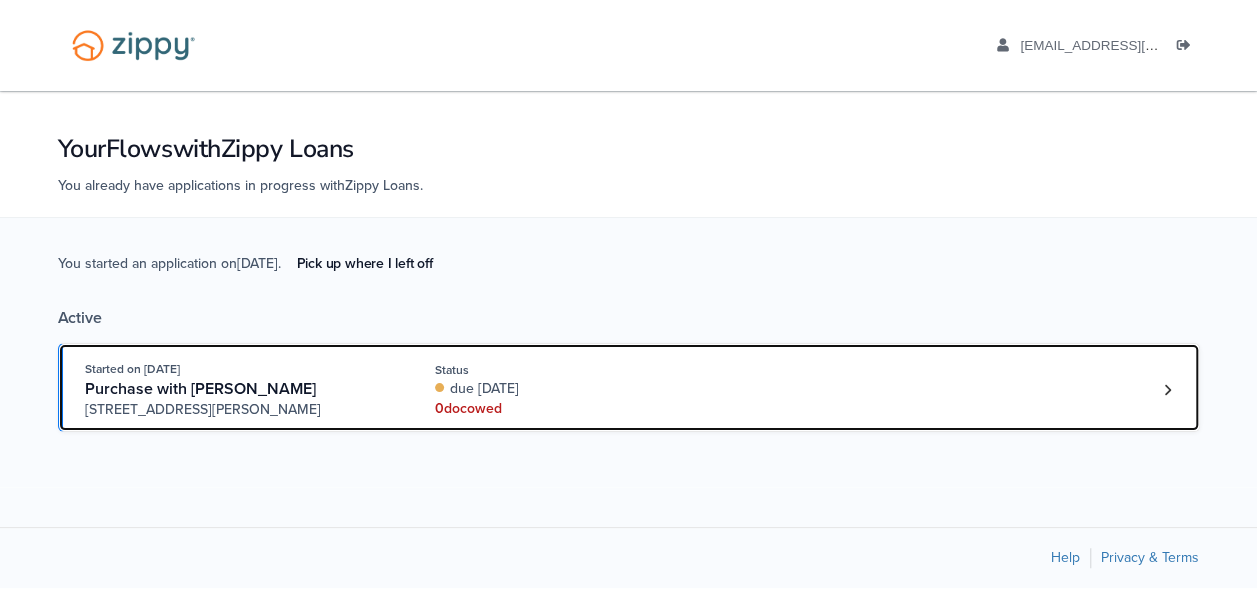 click on "Purchase with [PERSON_NAME]" at bounding box center [237, 389] 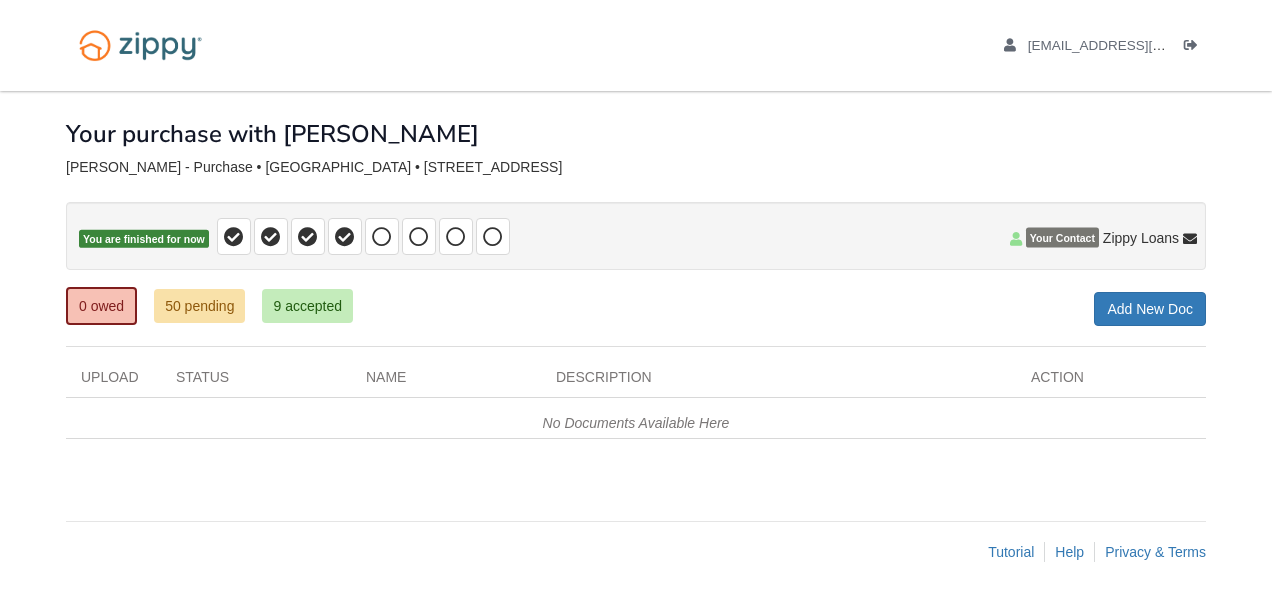 scroll, scrollTop: 0, scrollLeft: 0, axis: both 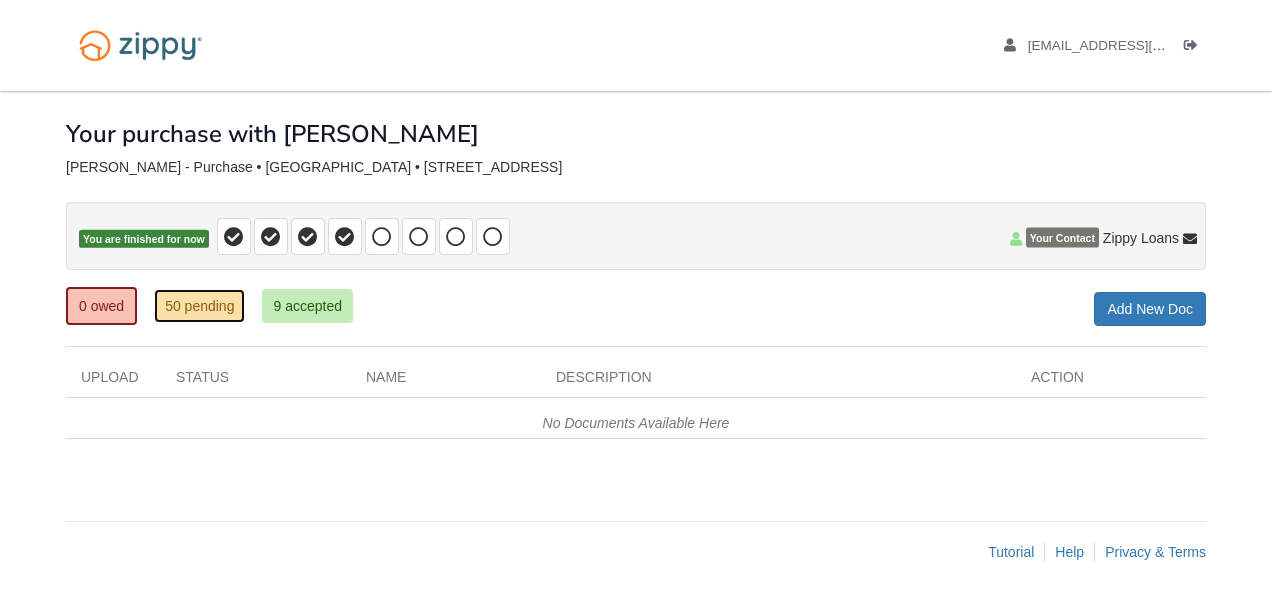 click on "50 pending" at bounding box center [199, 306] 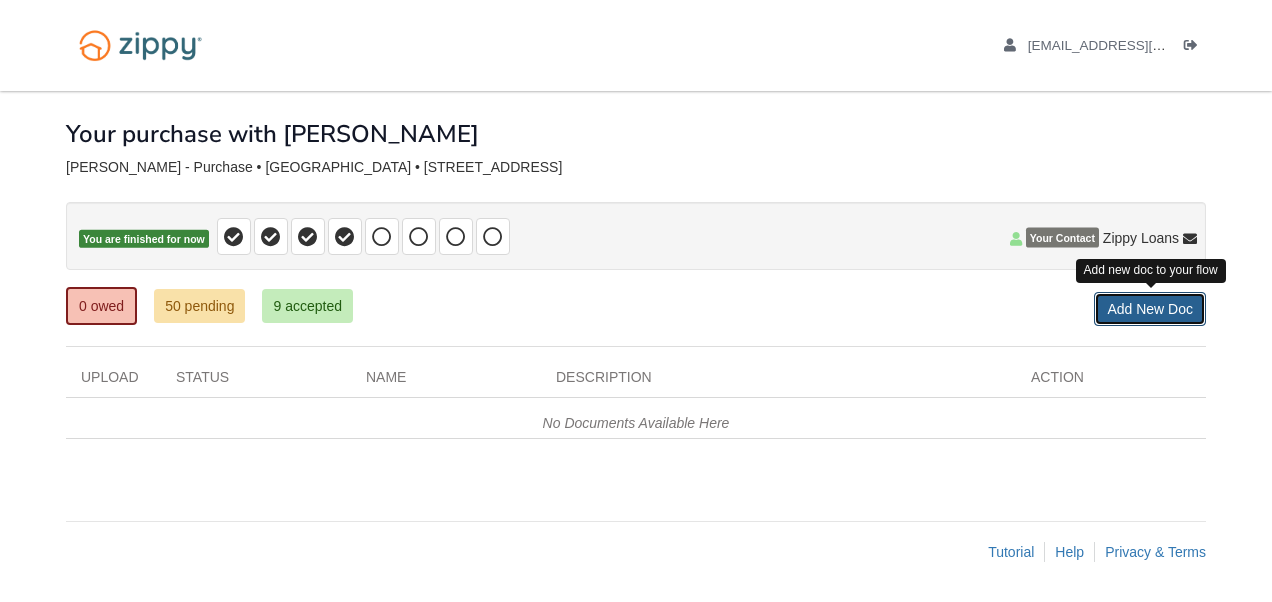 click on "Add New Doc" at bounding box center (1150, 309) 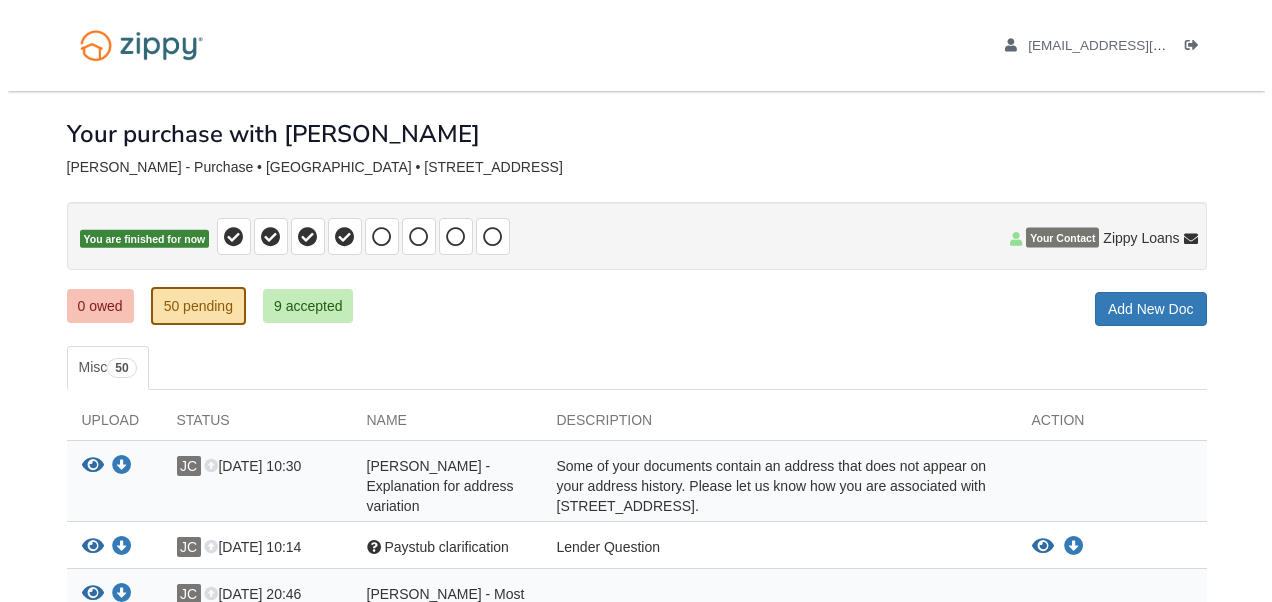scroll, scrollTop: 0, scrollLeft: 0, axis: both 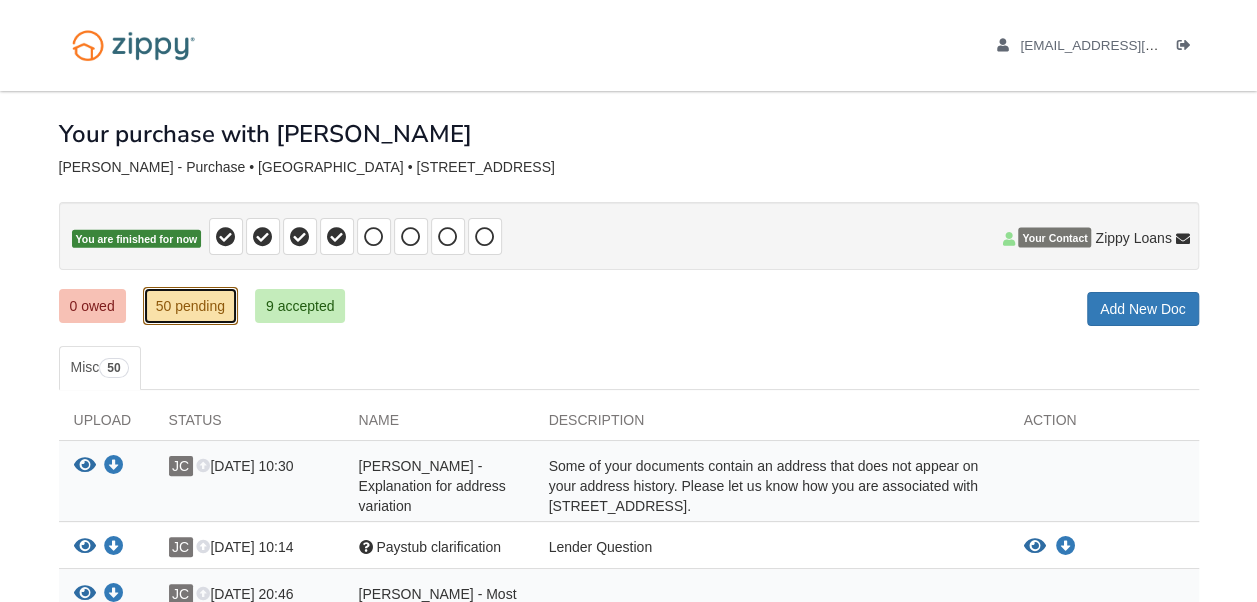 click on "50 pending" at bounding box center [190, 306] 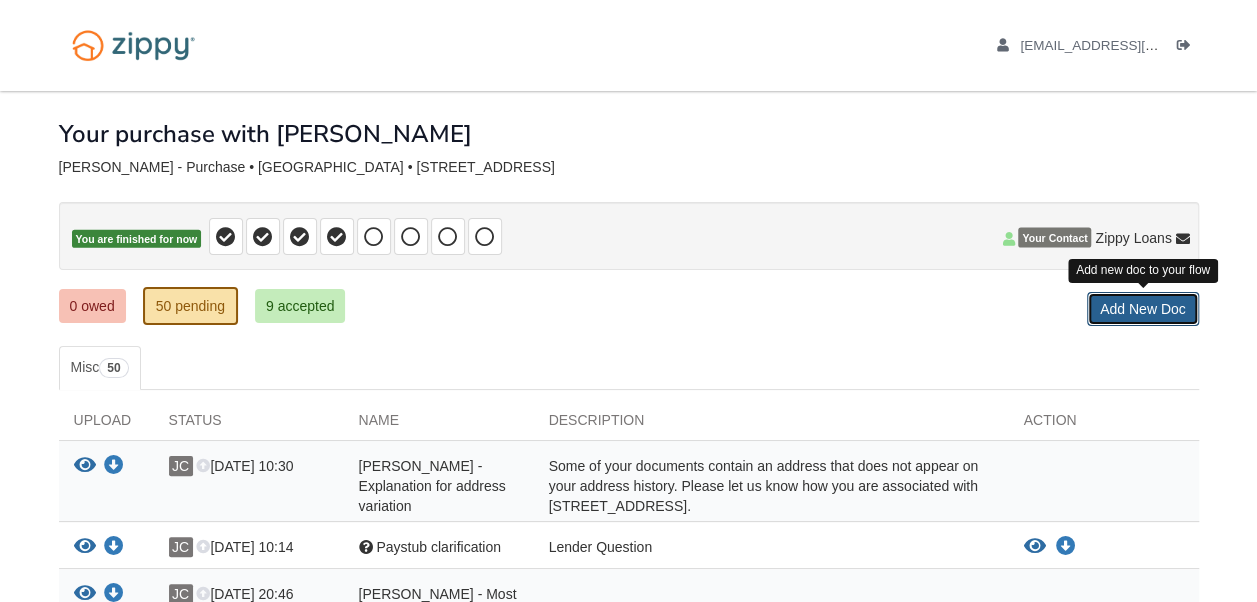 click on "Add New Doc" at bounding box center (1143, 309) 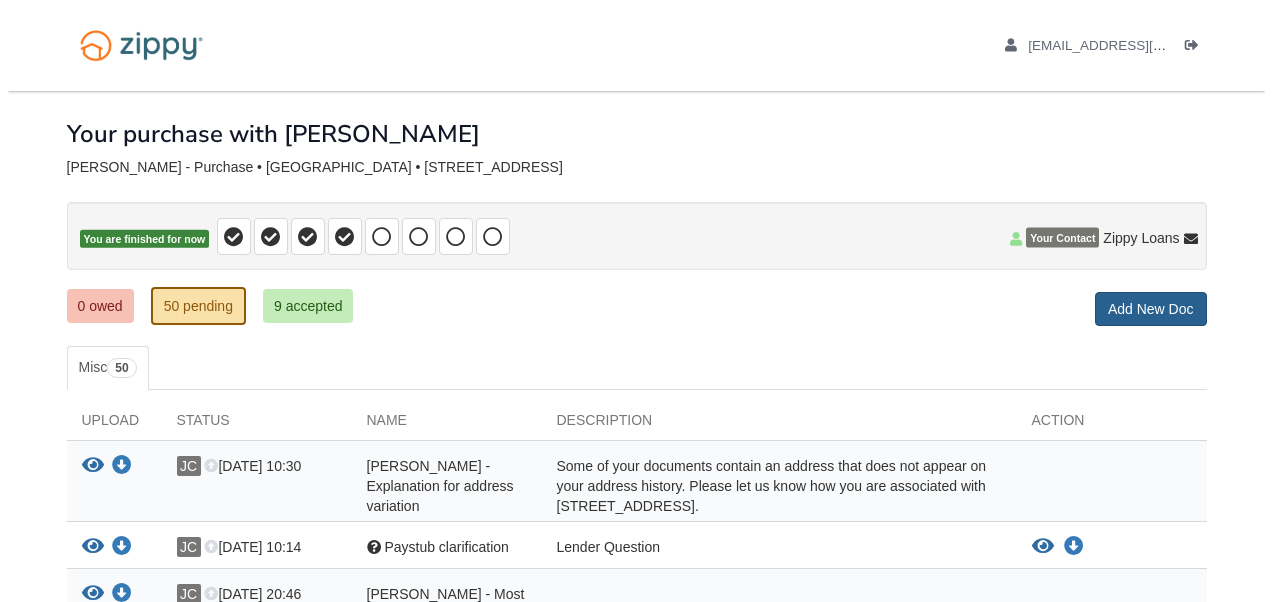 scroll, scrollTop: 0, scrollLeft: 0, axis: both 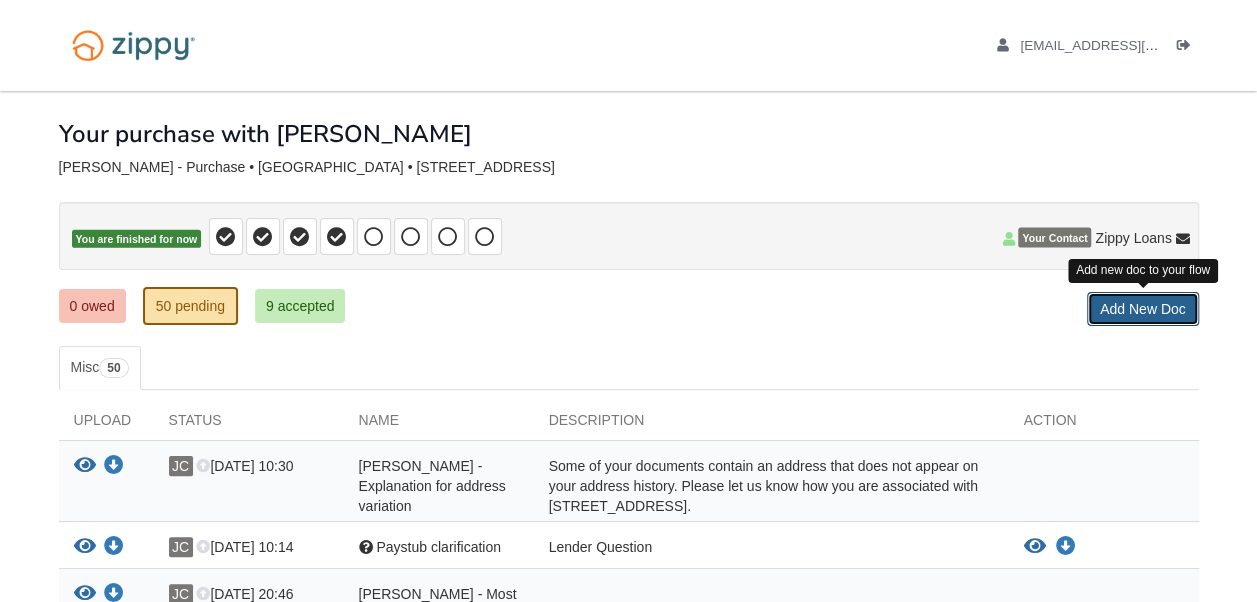 click on "Add New Doc" at bounding box center (1143, 309) 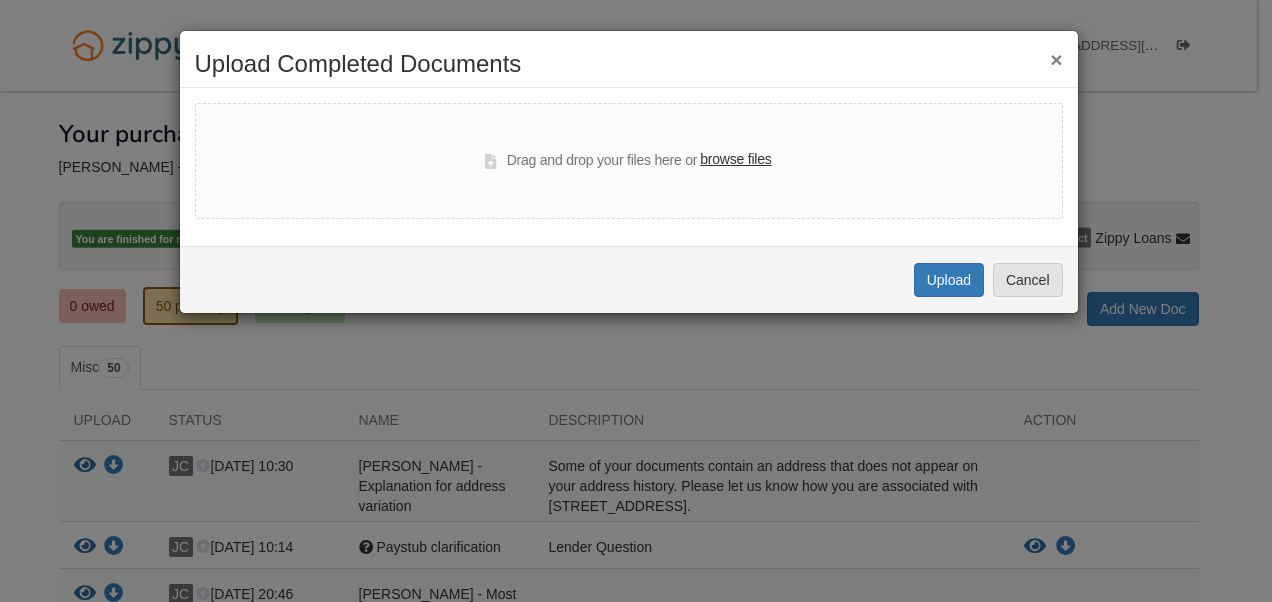 click on "browse files" at bounding box center (735, 160) 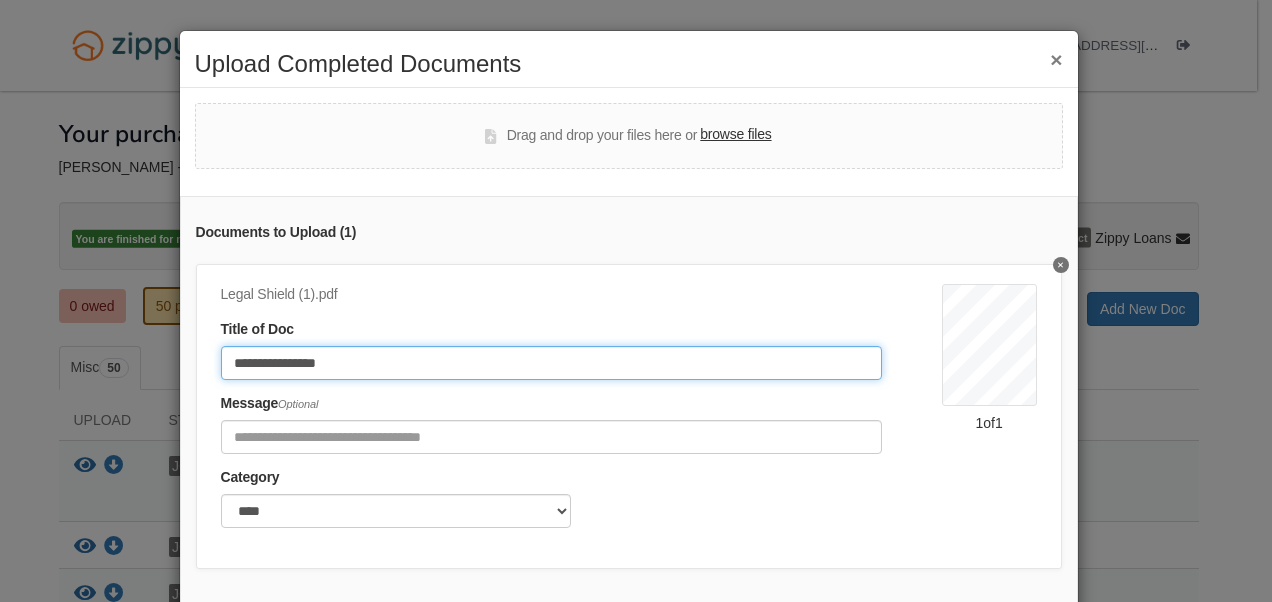 drag, startPoint x: 365, startPoint y: 368, endPoint x: 76, endPoint y: 420, distance: 293.64093 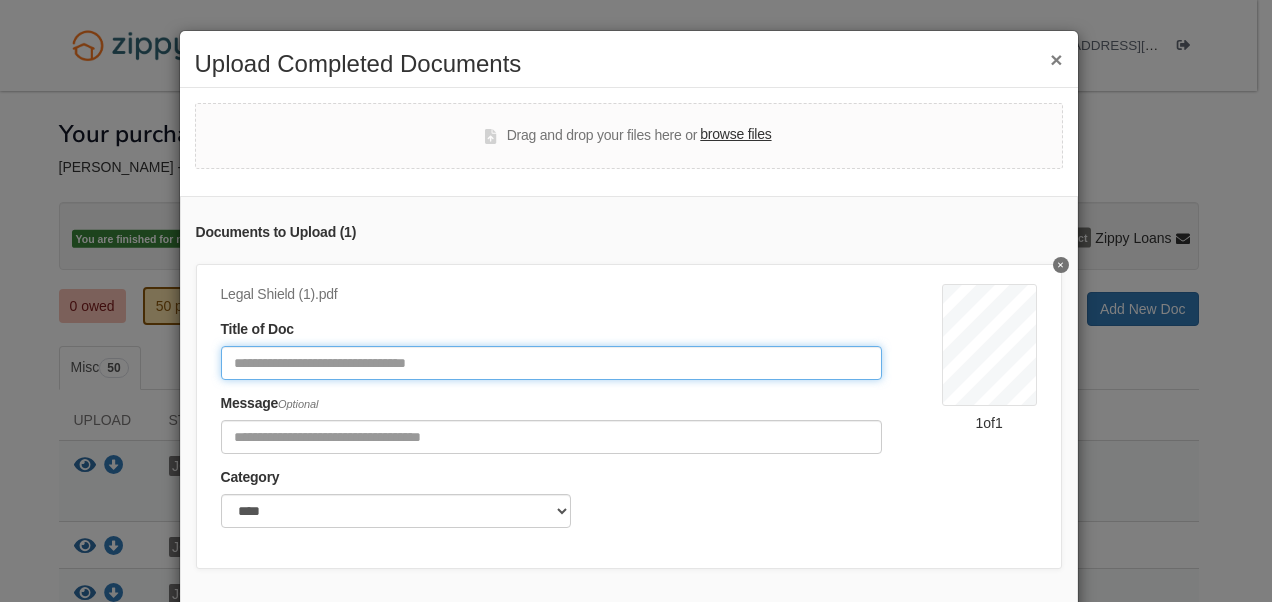 type on "*" 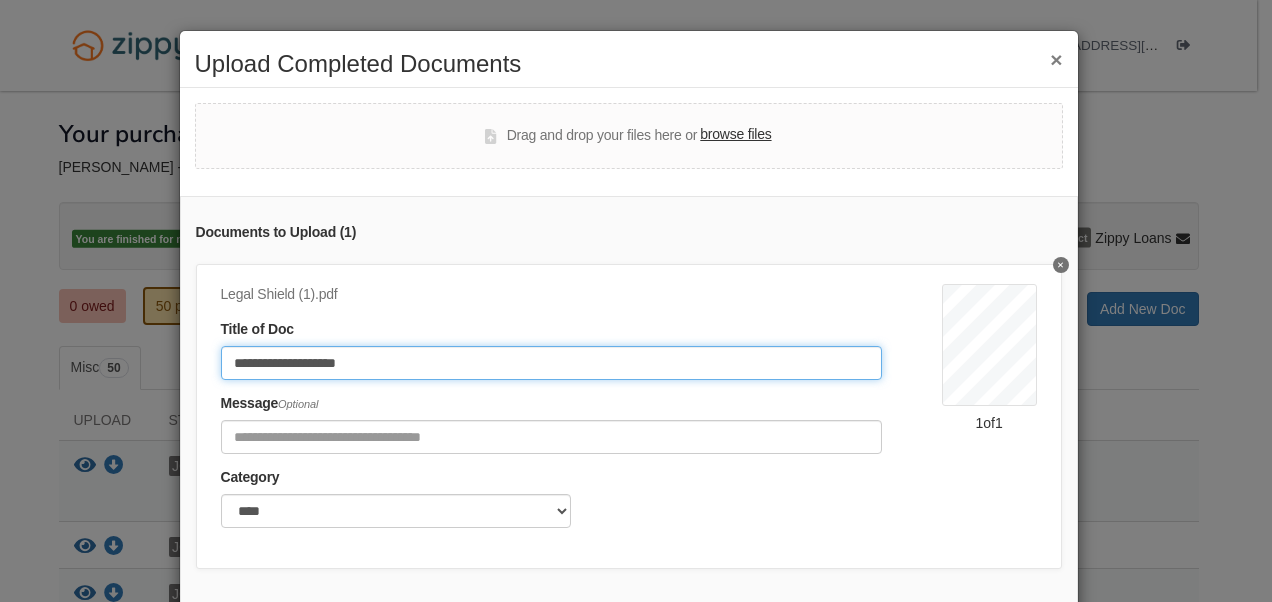 click on "**********" 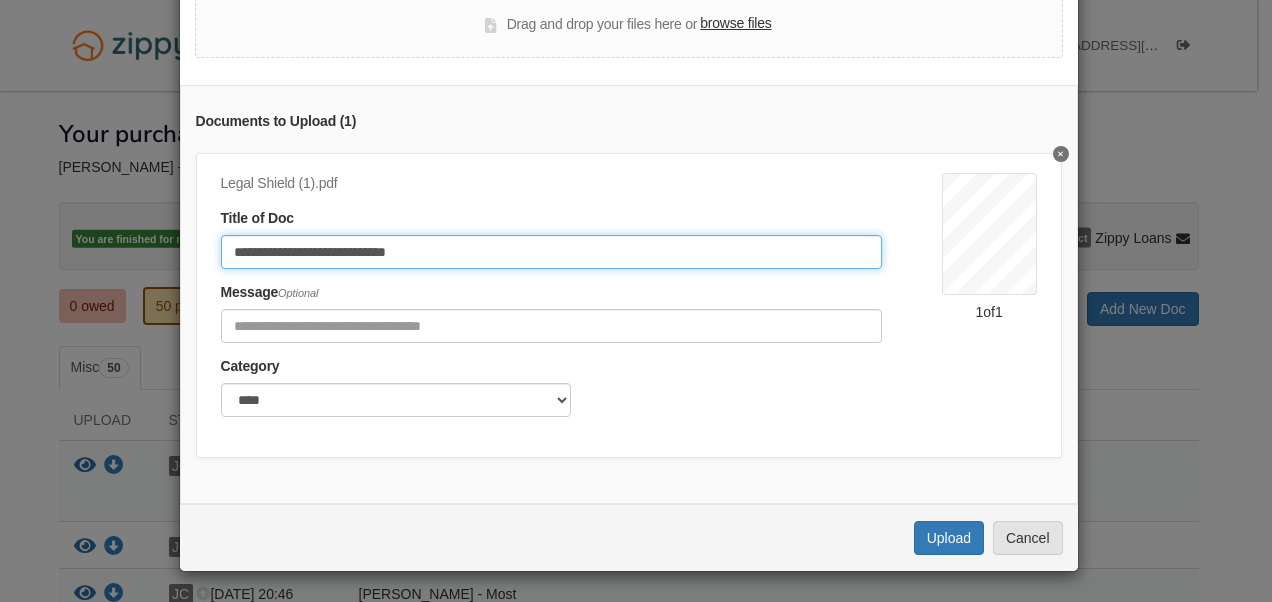 scroll, scrollTop: 123, scrollLeft: 0, axis: vertical 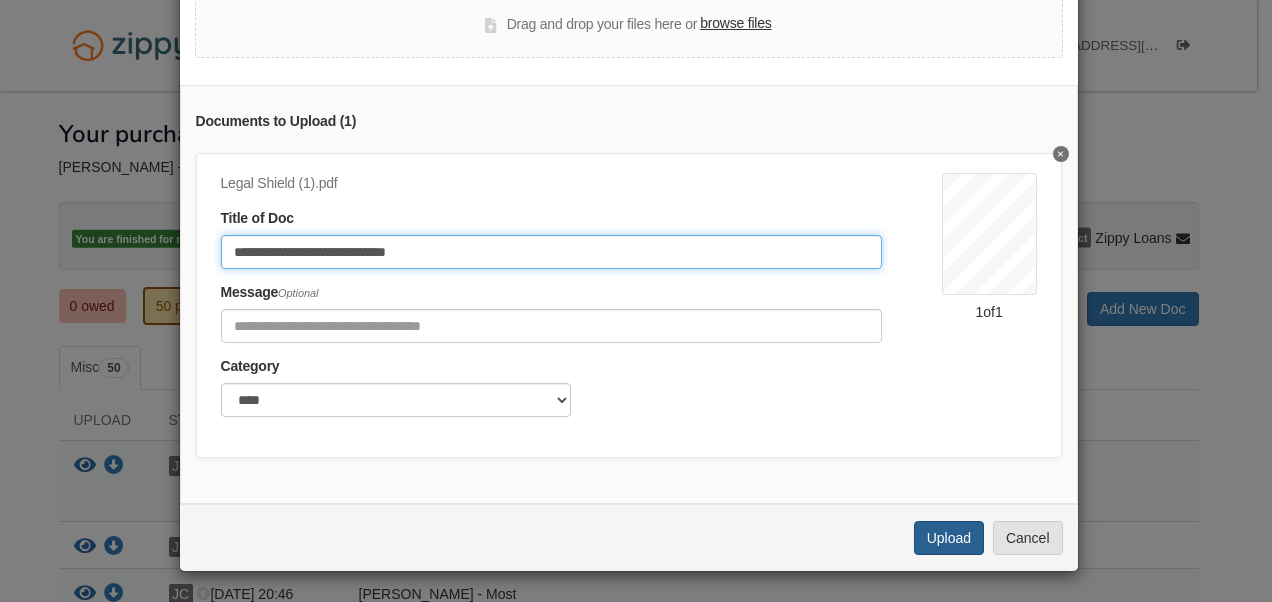 type on "**********" 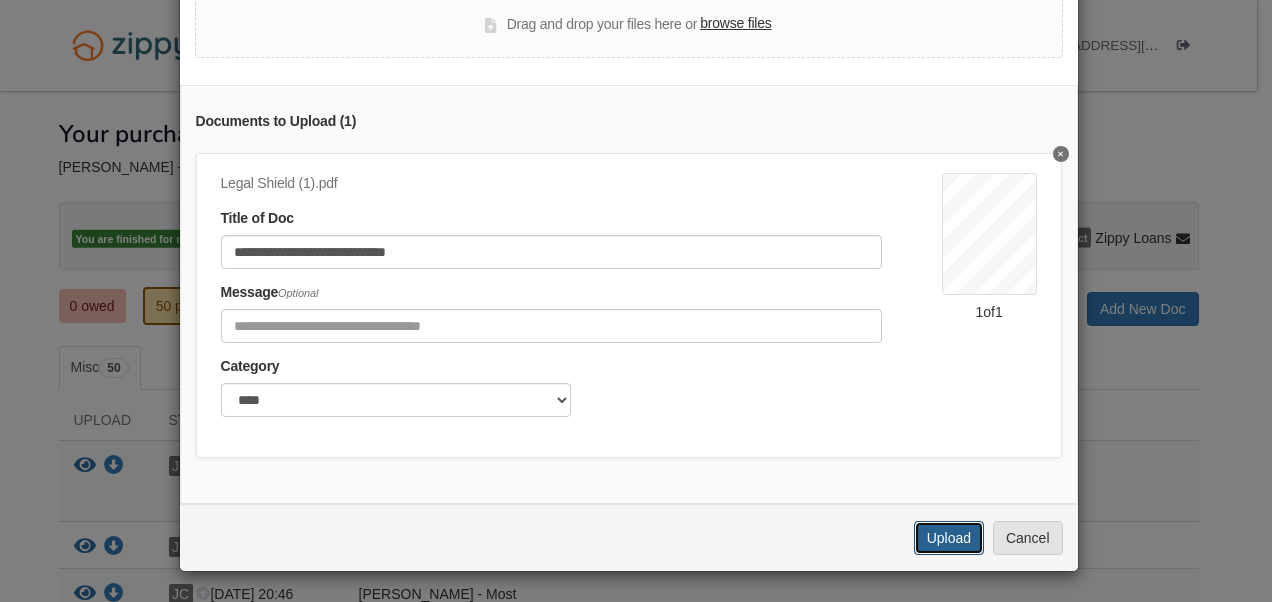 click on "Upload" at bounding box center [949, 538] 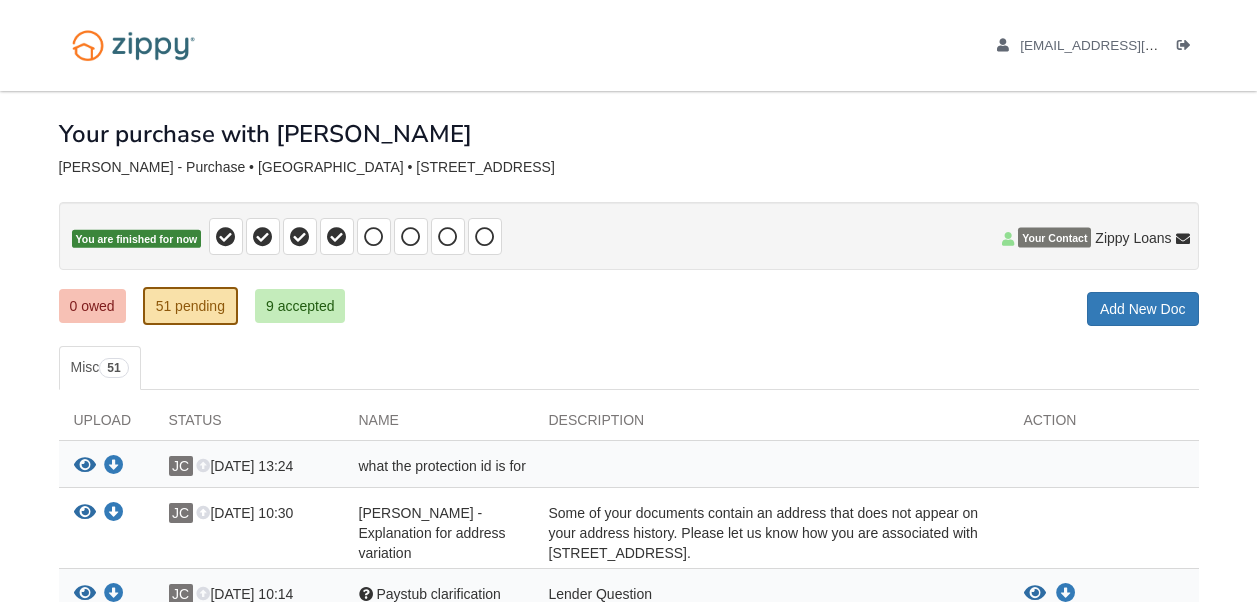 scroll, scrollTop: 0, scrollLeft: 0, axis: both 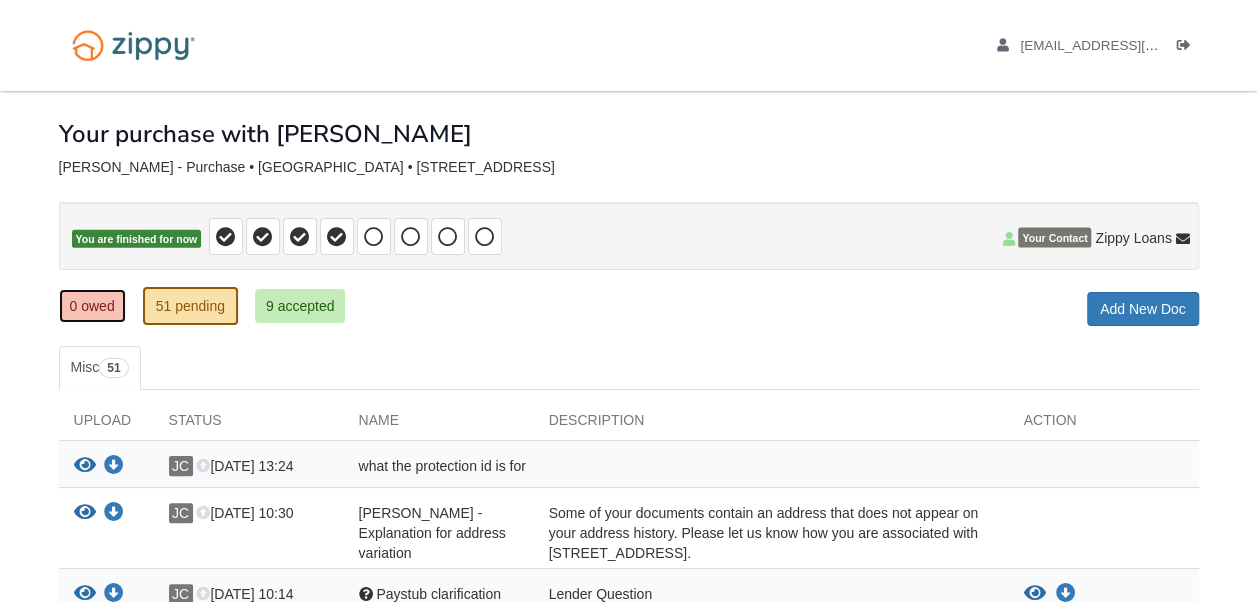 click on "0 owed" at bounding box center [92, 306] 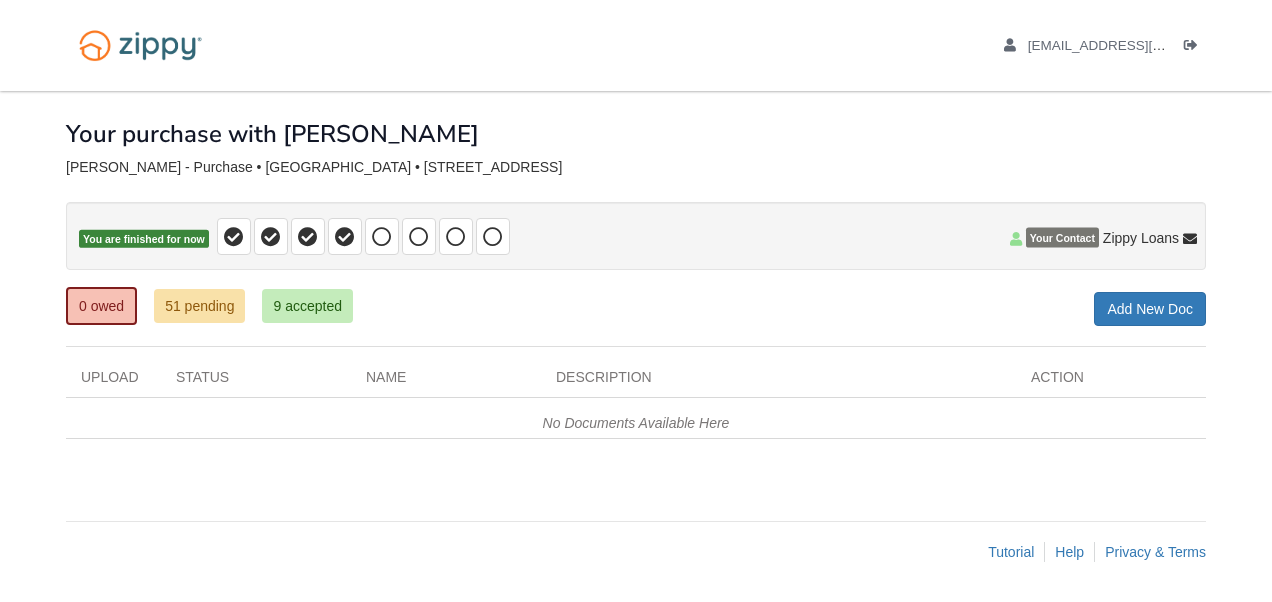 scroll, scrollTop: 0, scrollLeft: 0, axis: both 